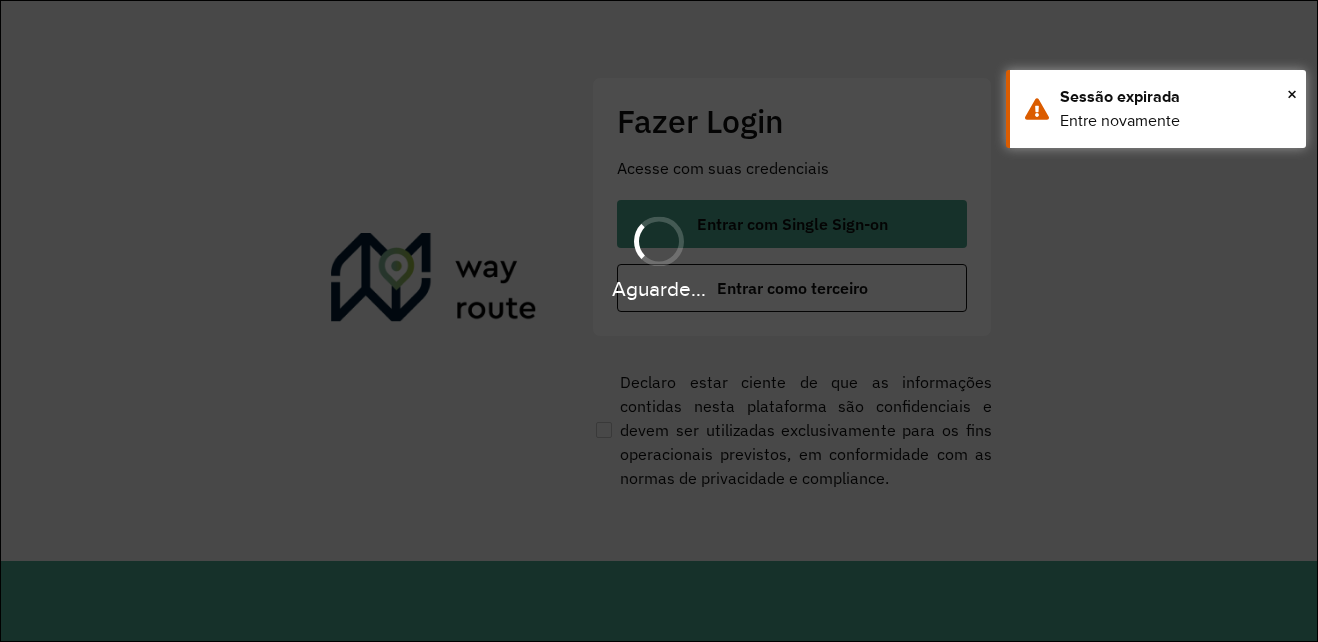 scroll, scrollTop: 0, scrollLeft: 0, axis: both 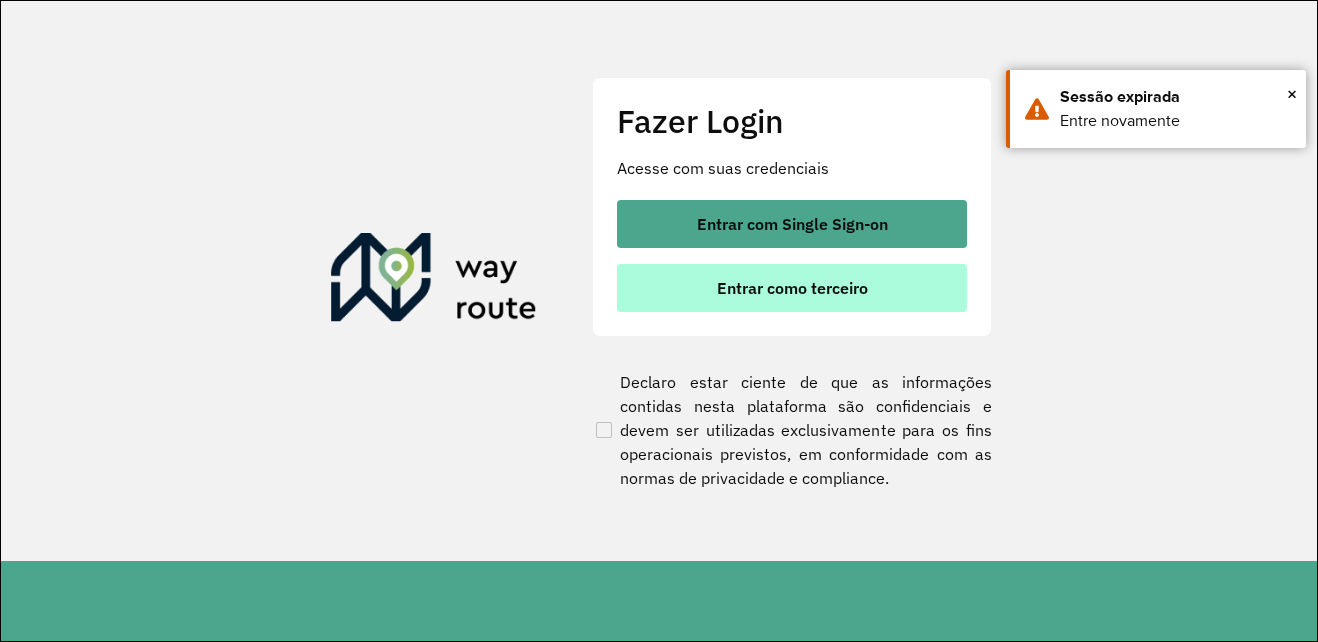click on "Entrar como terceiro" at bounding box center [792, 288] 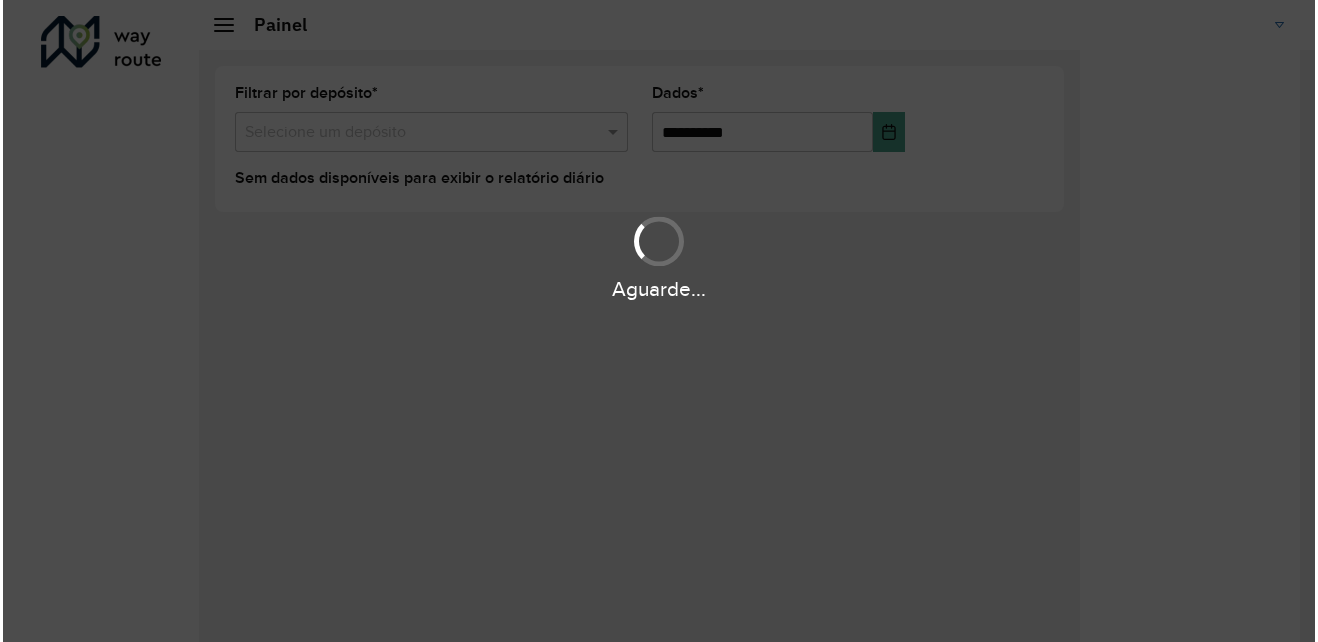 scroll, scrollTop: 0, scrollLeft: 0, axis: both 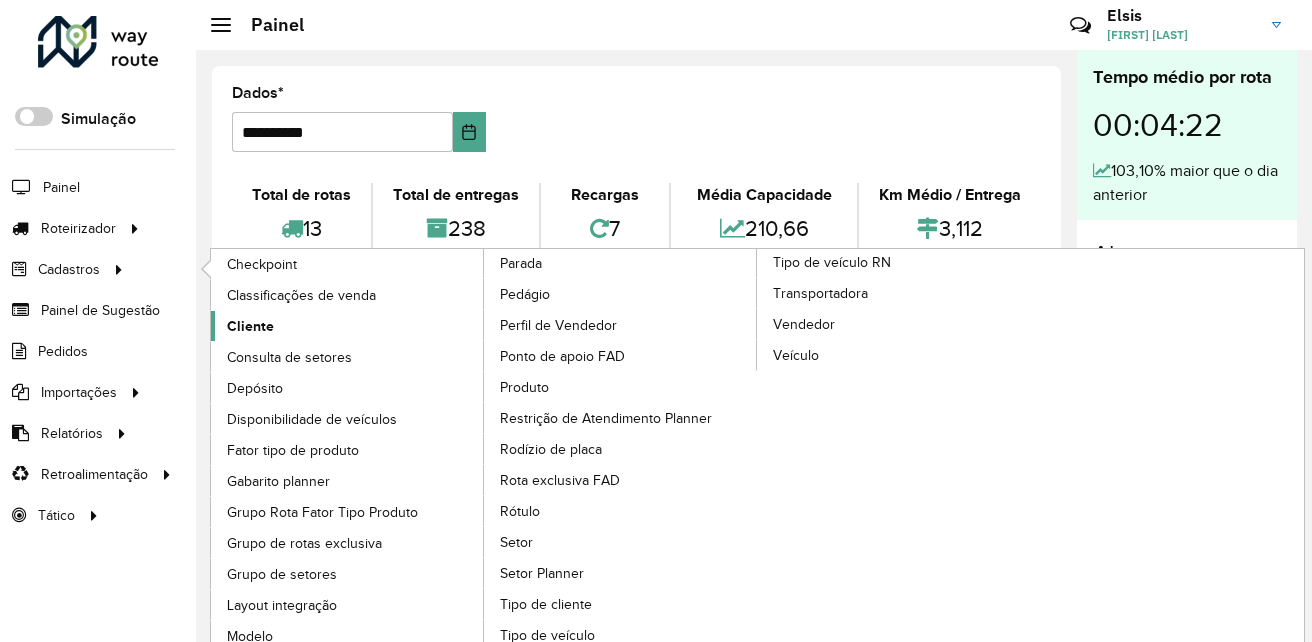 click on "Cliente" 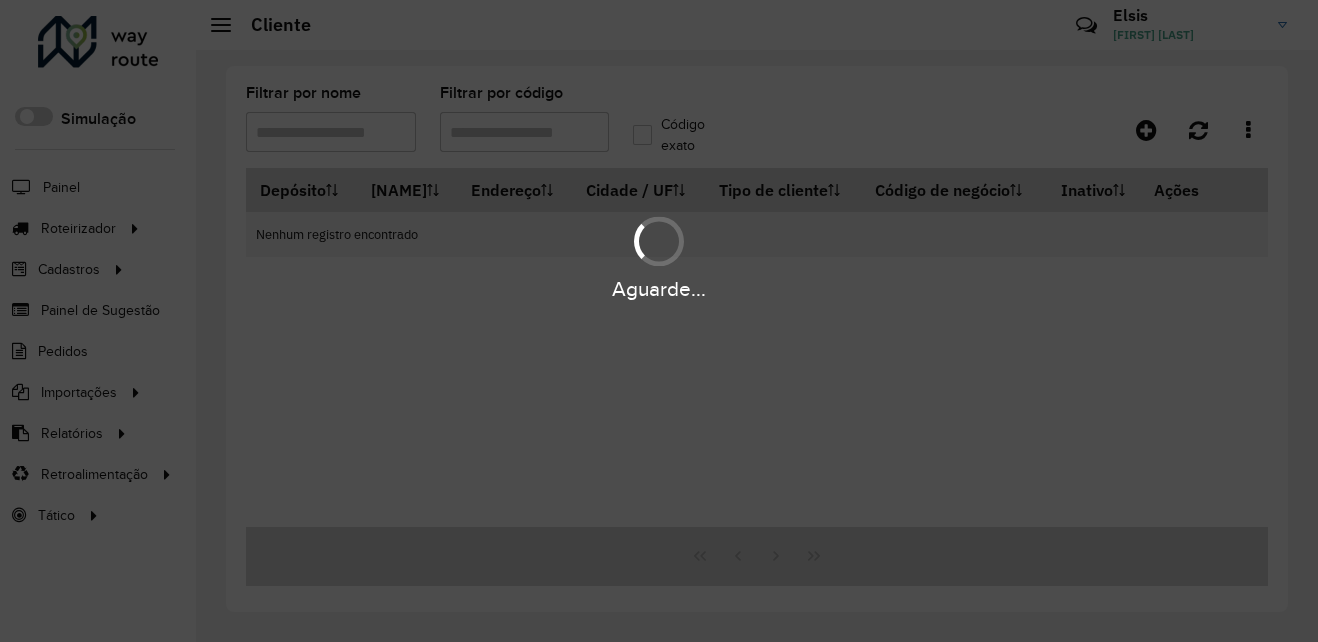 click on "Aguarde..." at bounding box center (659, 321) 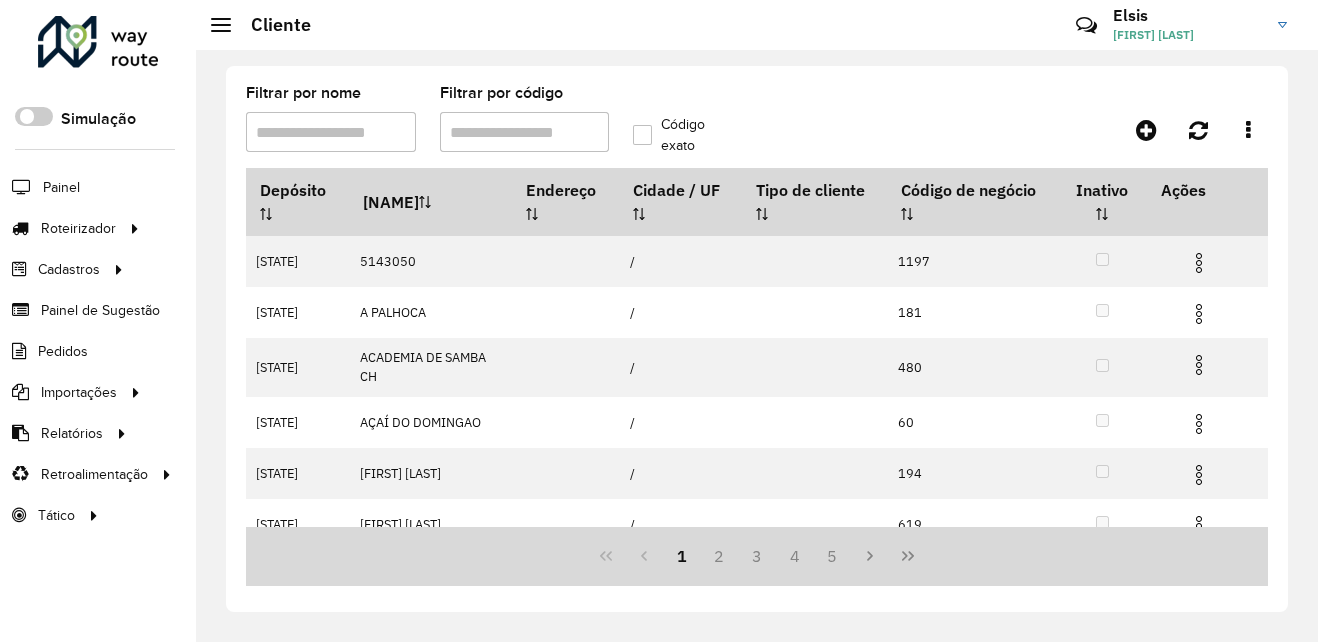 click on "Filtrar por código" at bounding box center [525, 132] 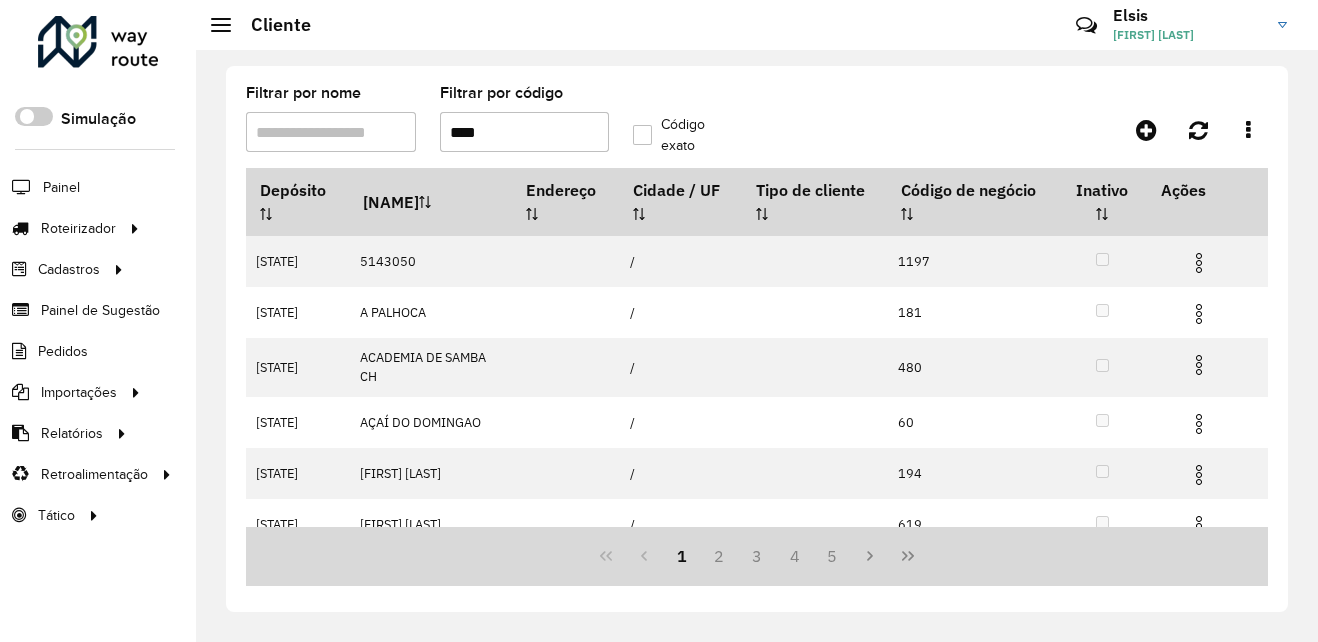 type on "****" 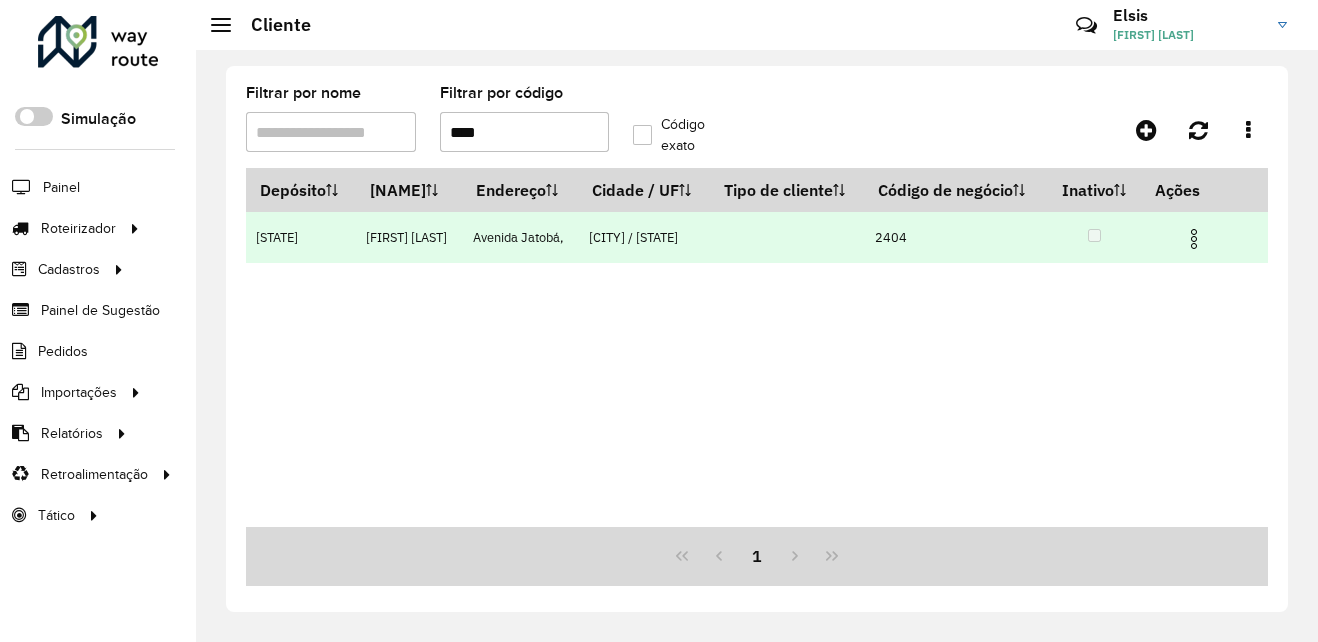 click at bounding box center (1194, 239) 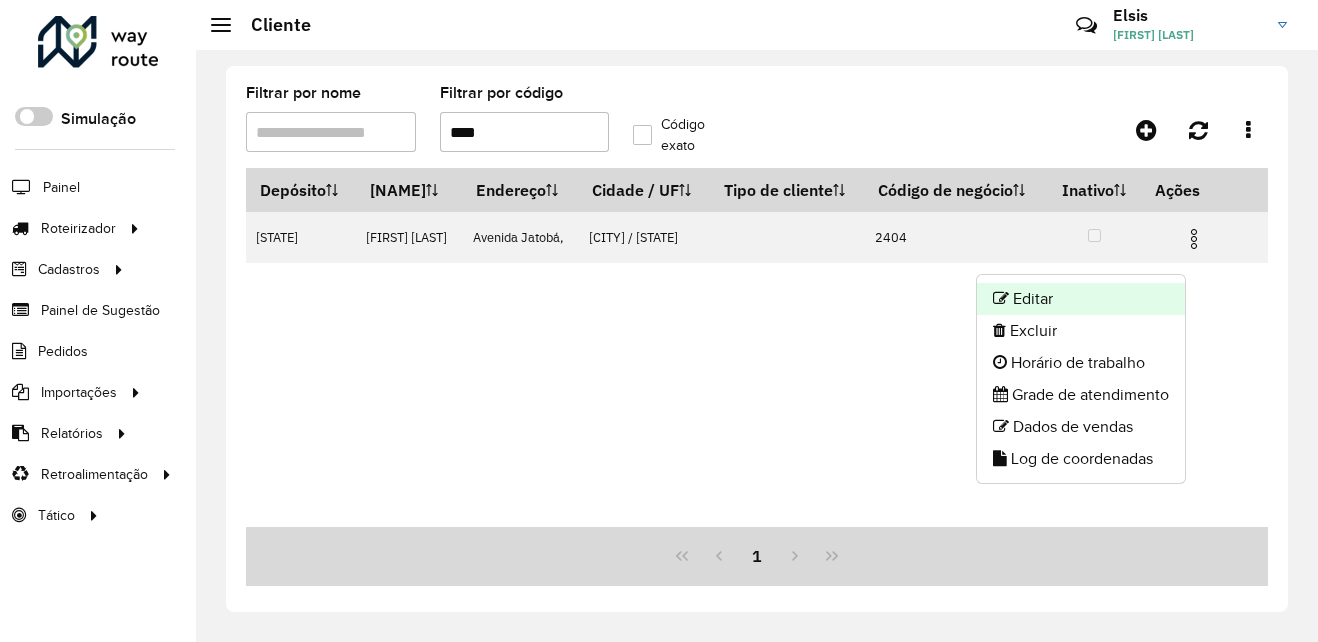 click on "Editar" 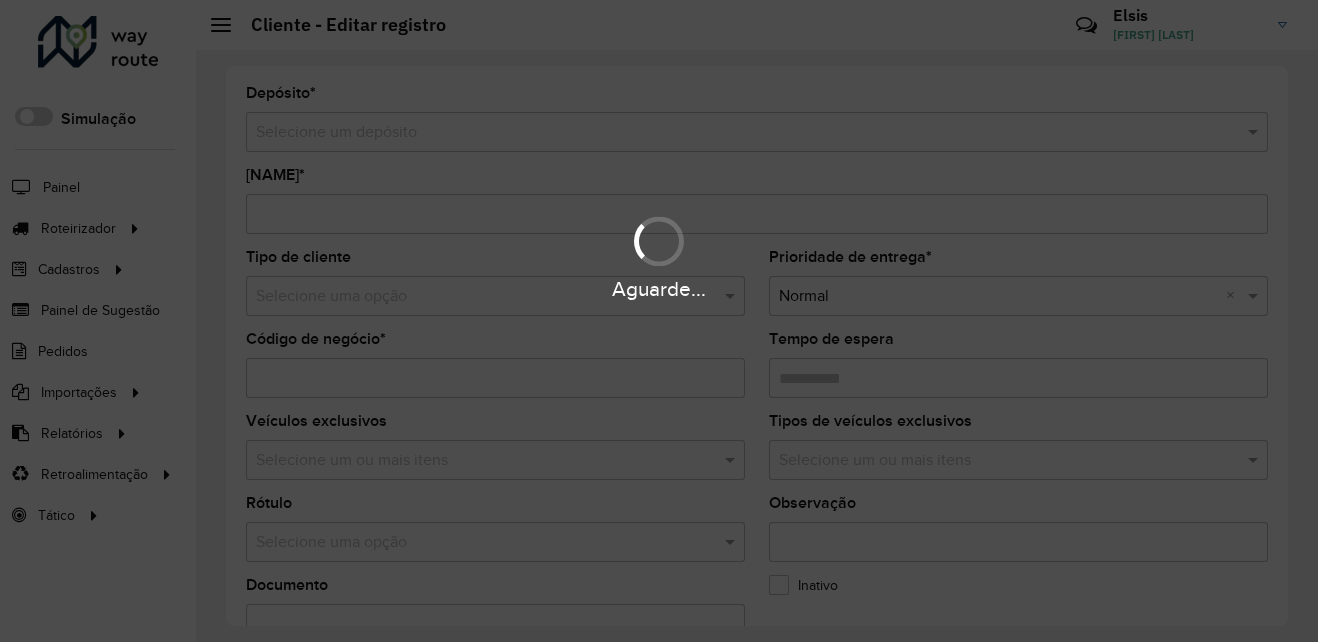 type on "**********" 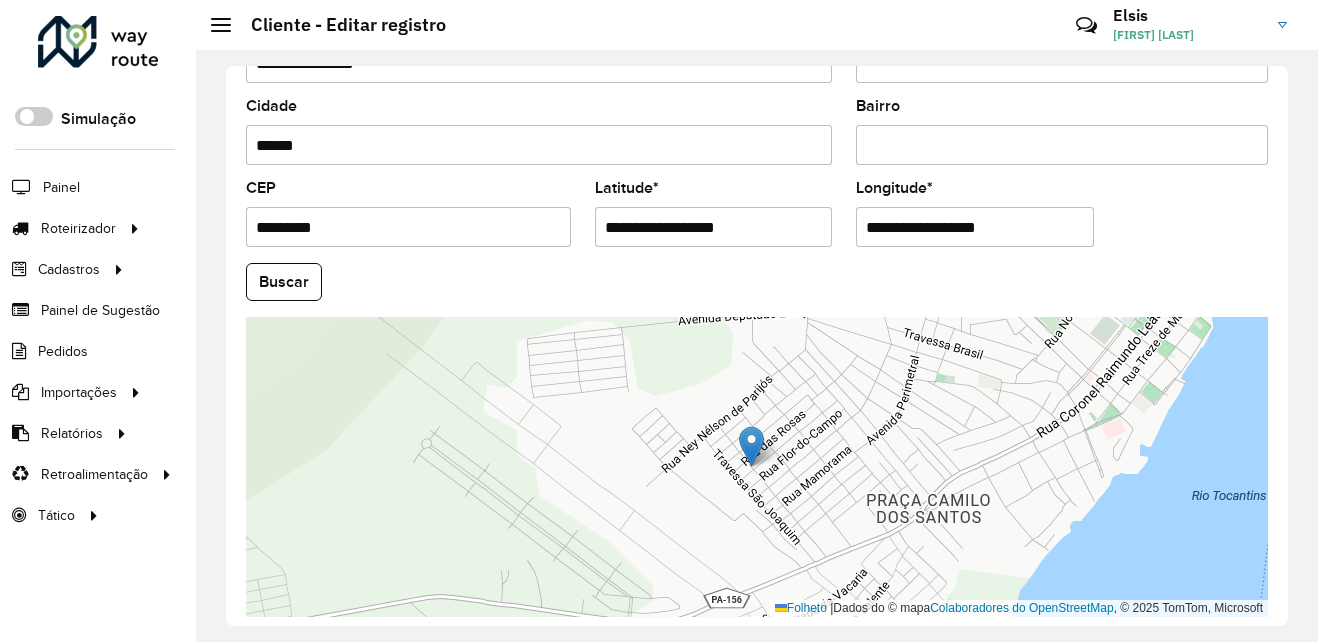 scroll, scrollTop: 800, scrollLeft: 0, axis: vertical 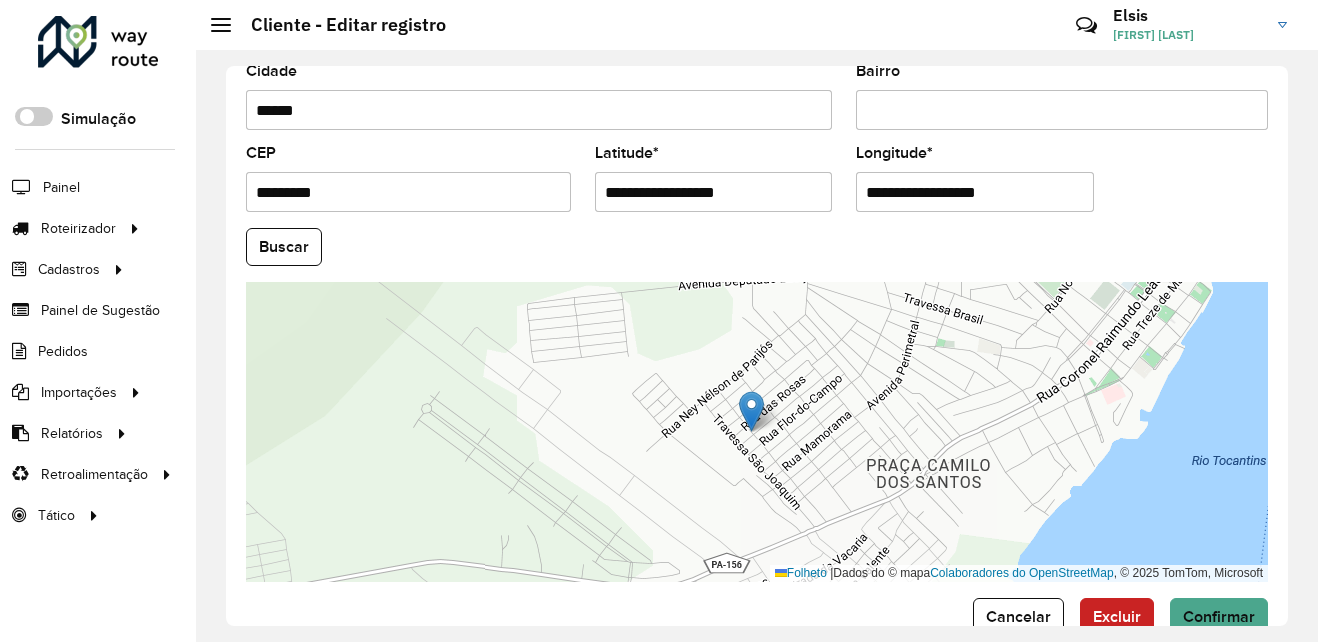 drag, startPoint x: 779, startPoint y: 189, endPoint x: 379, endPoint y: 193, distance: 400.02 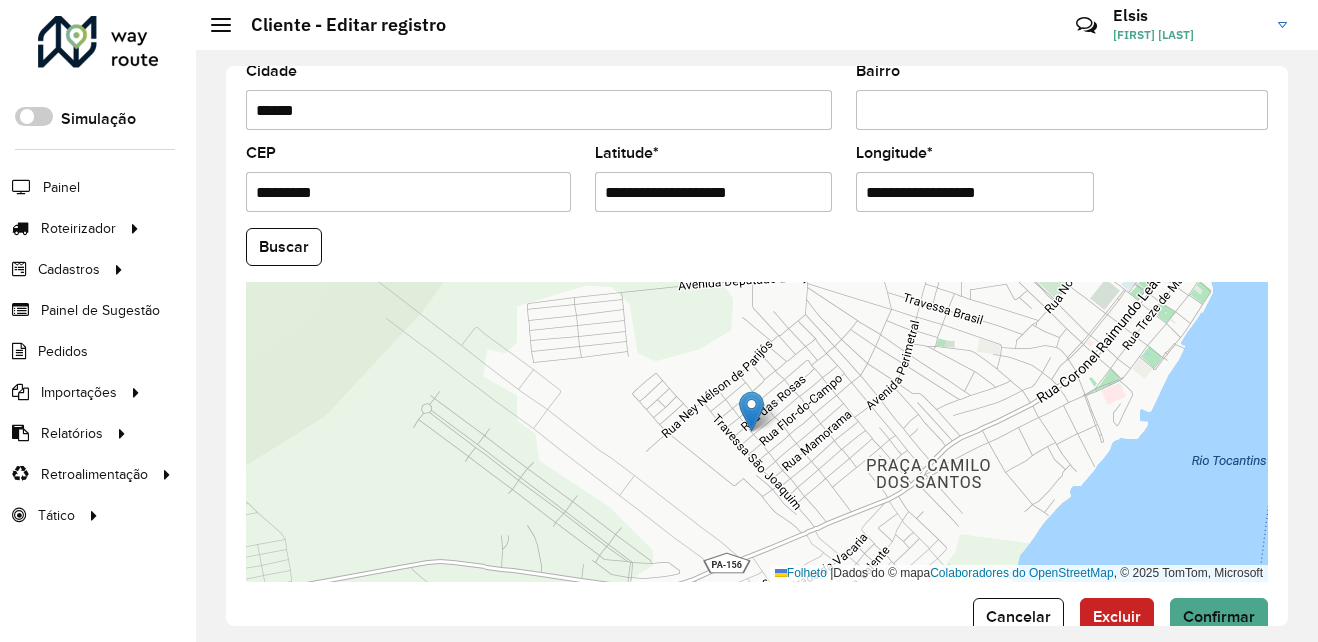 drag, startPoint x: 681, startPoint y: 198, endPoint x: 863, endPoint y: 193, distance: 182.06866 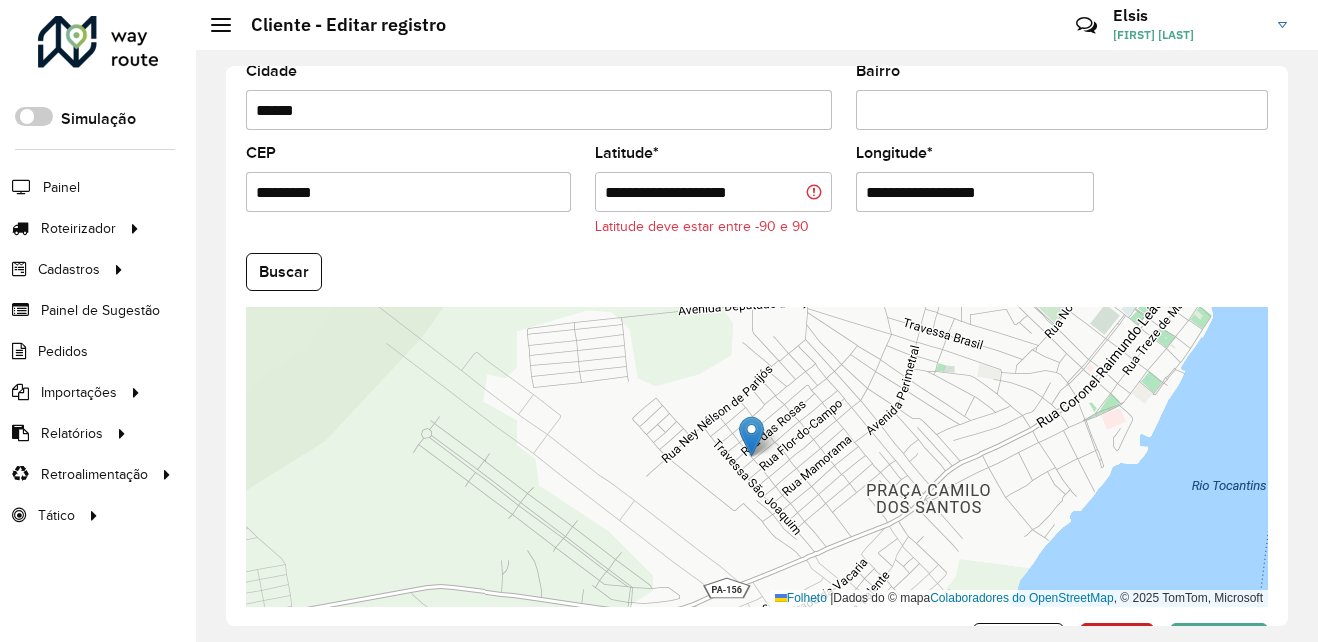 drag, startPoint x: 1032, startPoint y: 192, endPoint x: 733, endPoint y: 203, distance: 299.20227 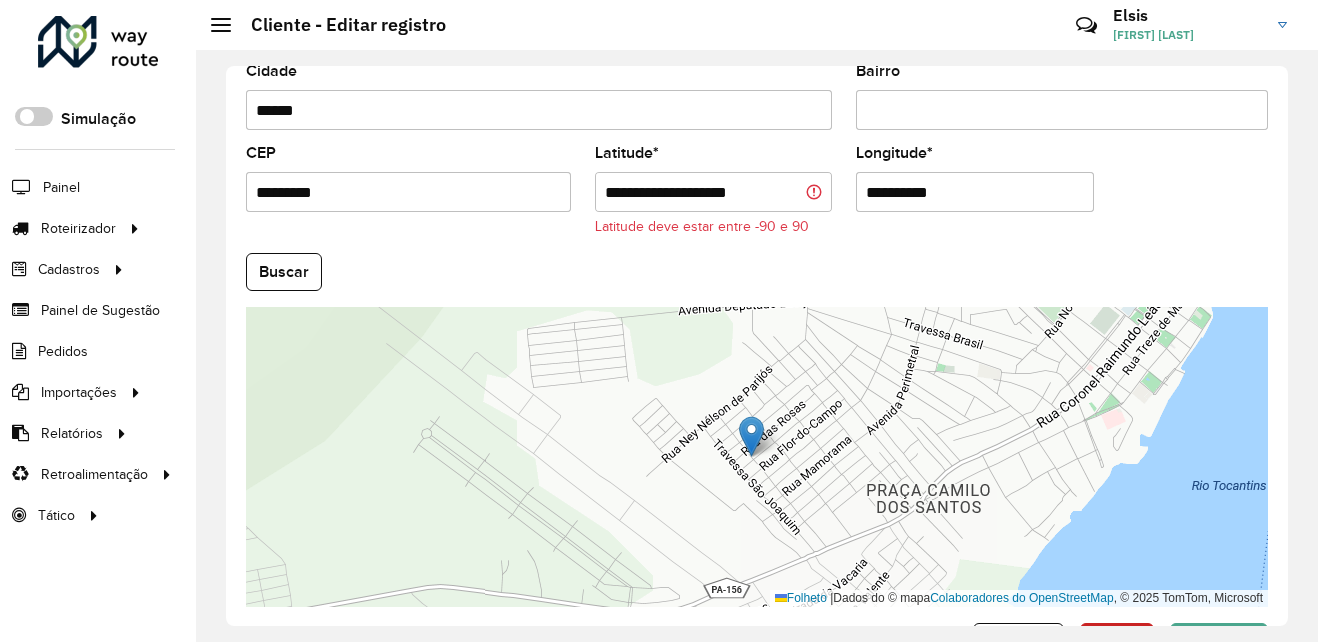 type on "**********" 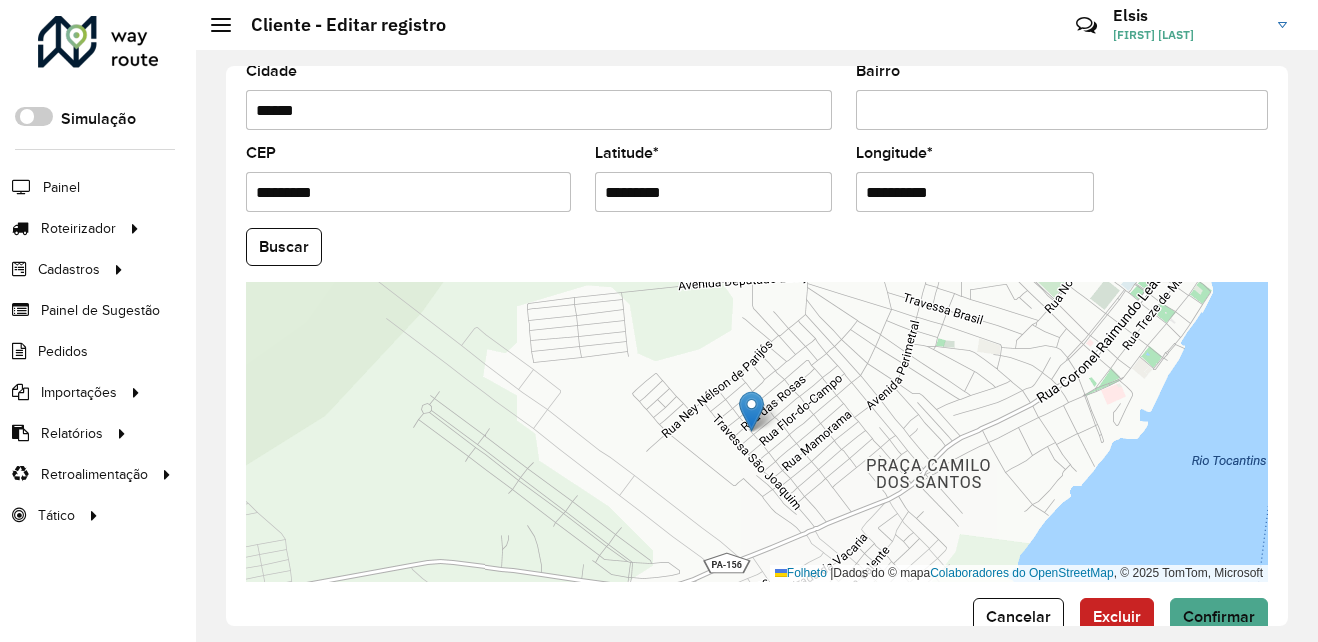 type on "*********" 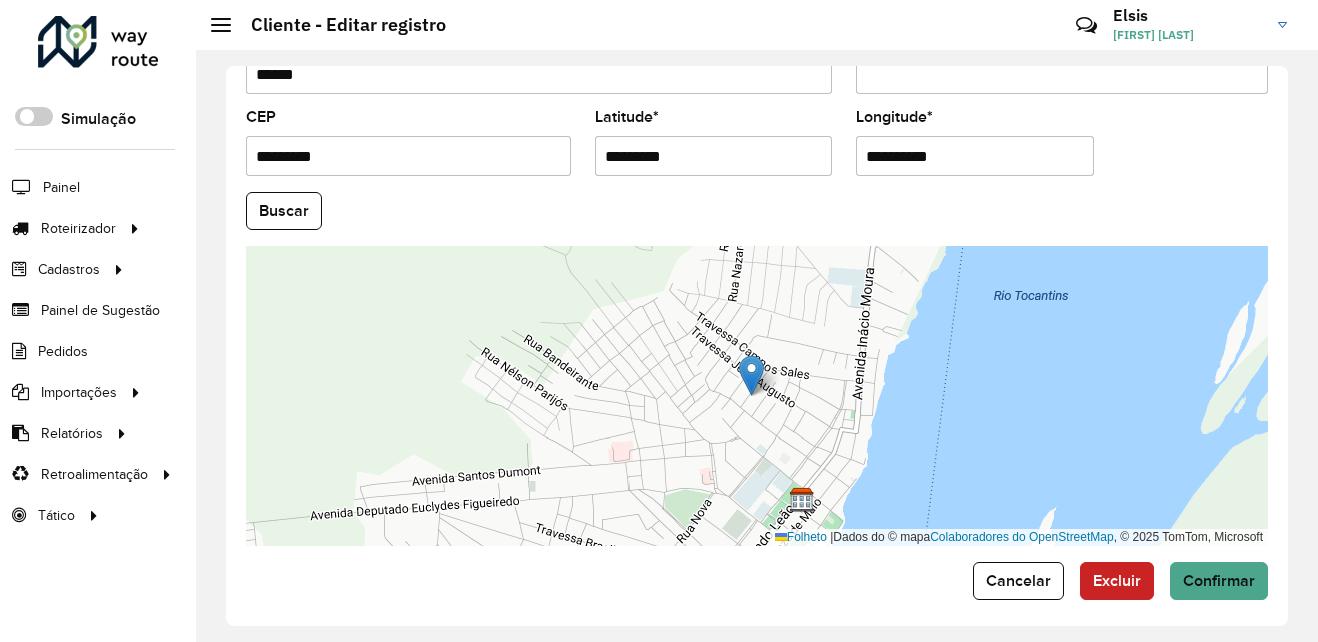 scroll, scrollTop: 846, scrollLeft: 0, axis: vertical 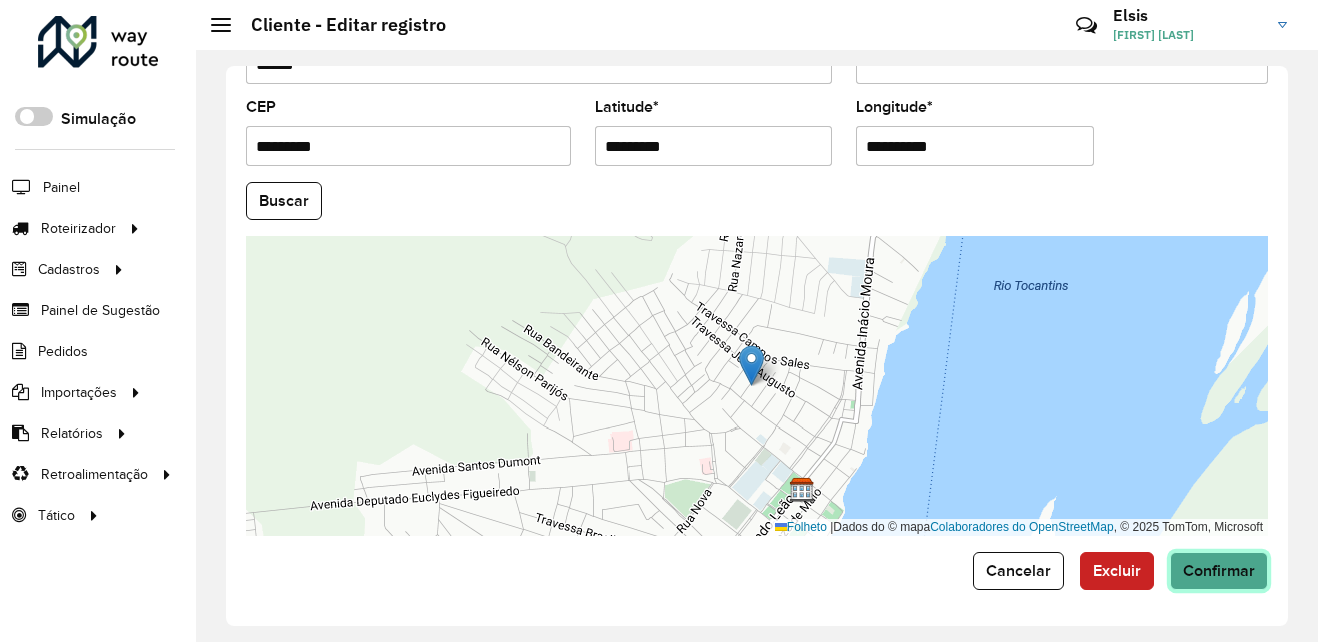 click on "Confirmar" 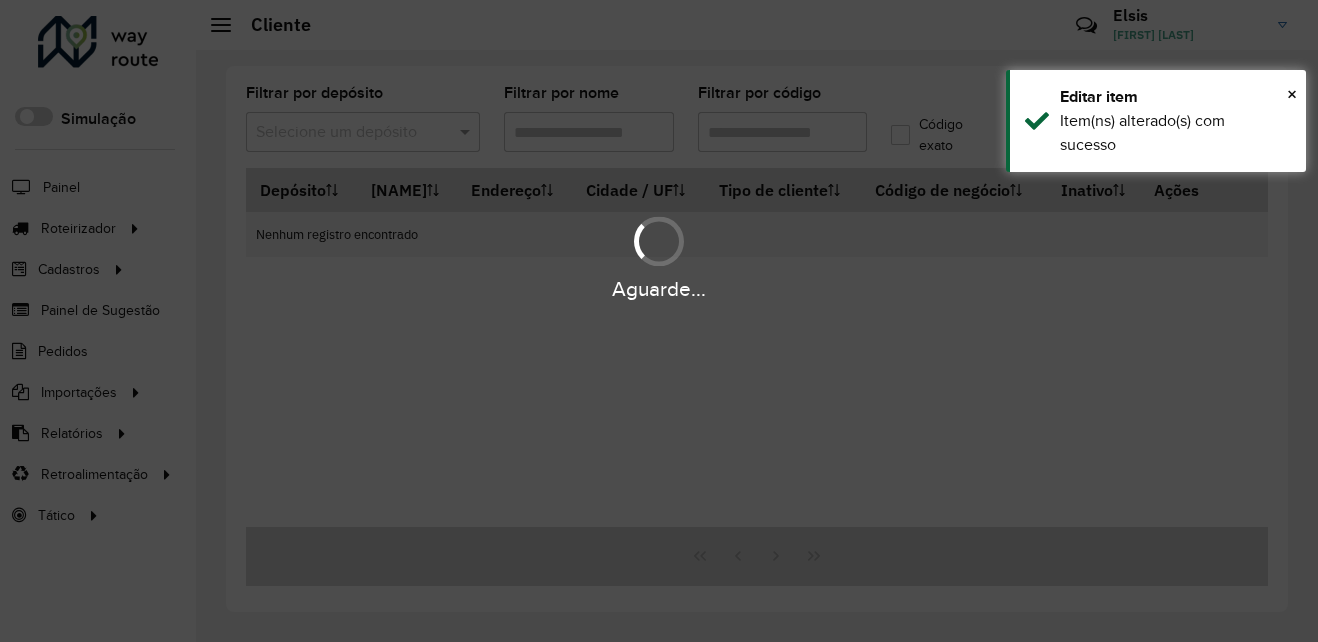 type on "****" 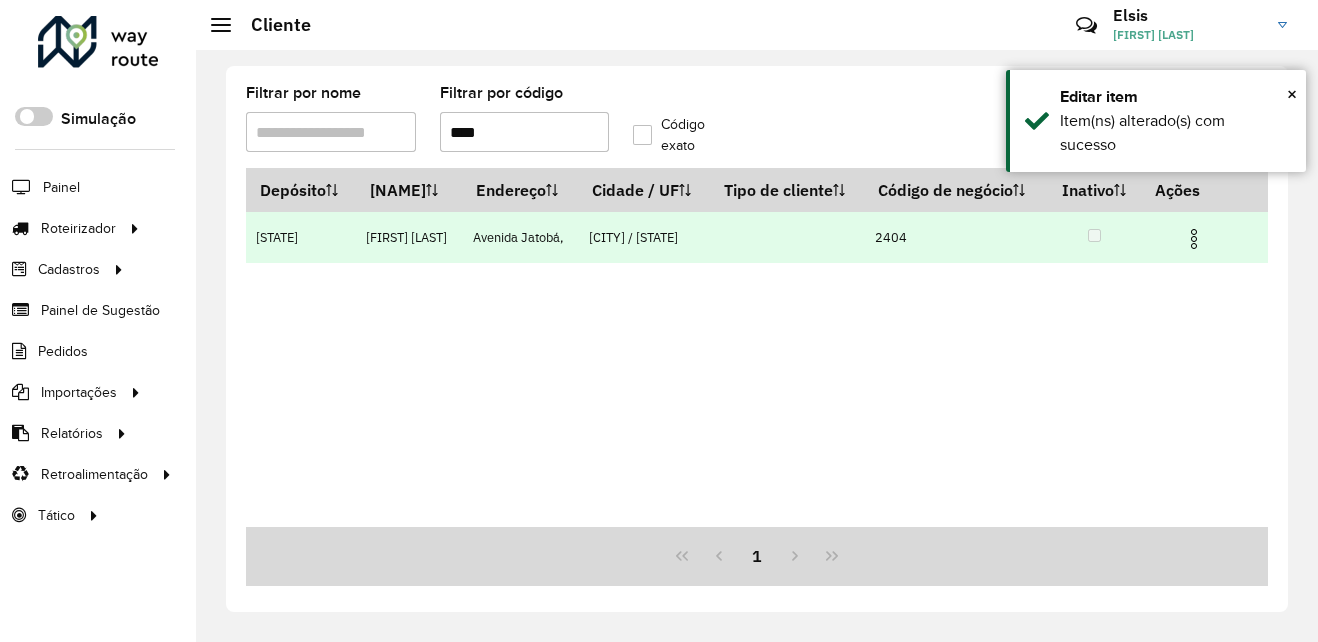 click at bounding box center [1194, 239] 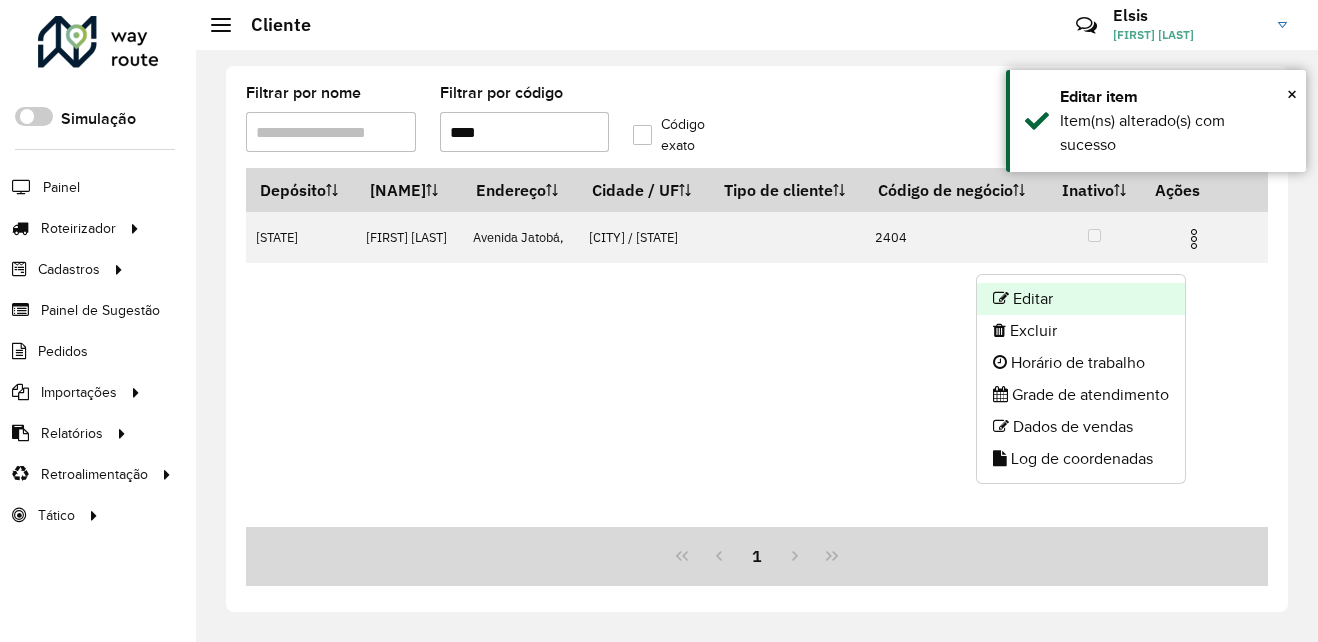 click on "Editar" 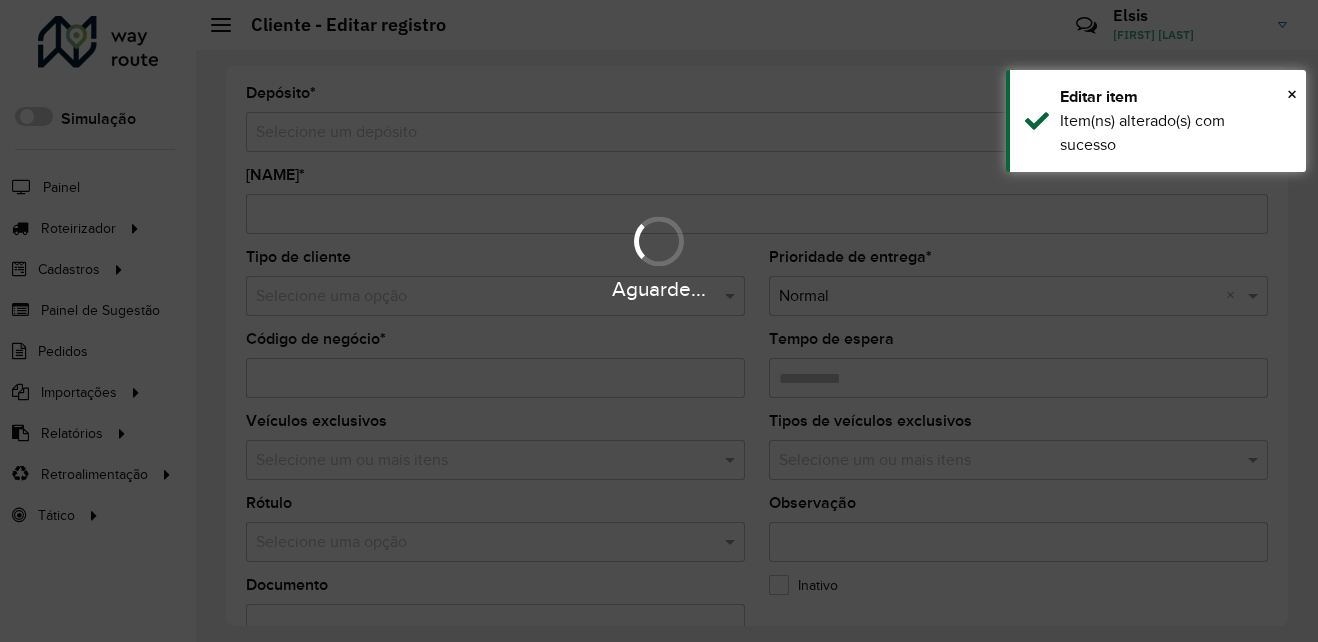 type on "**********" 